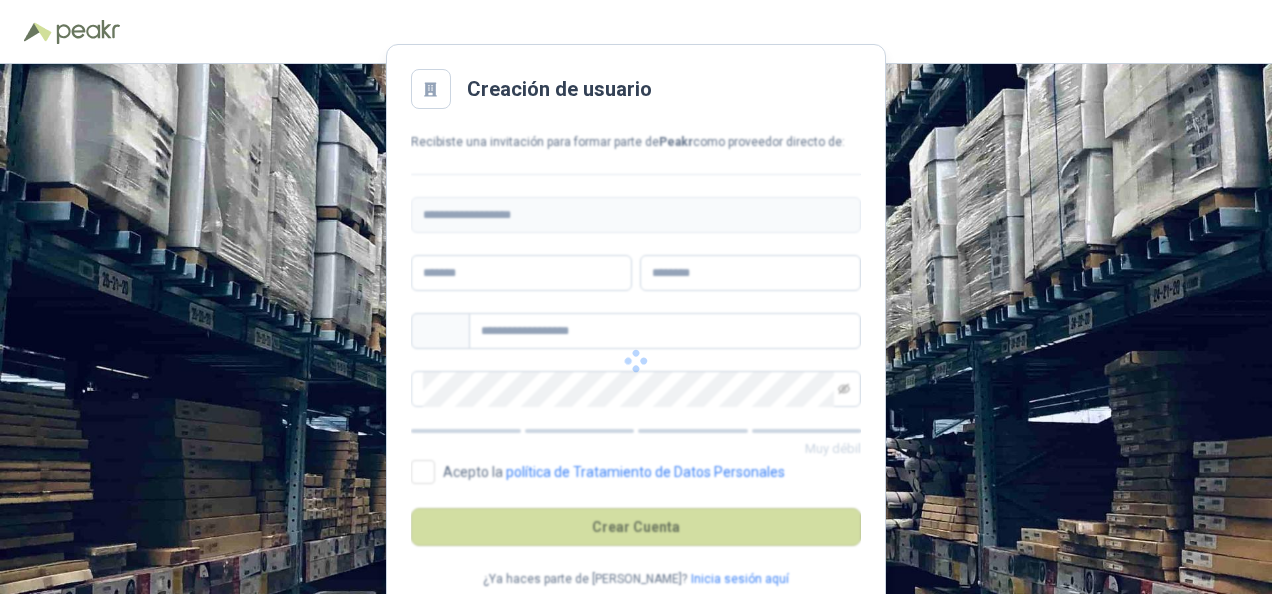scroll, scrollTop: 0, scrollLeft: 0, axis: both 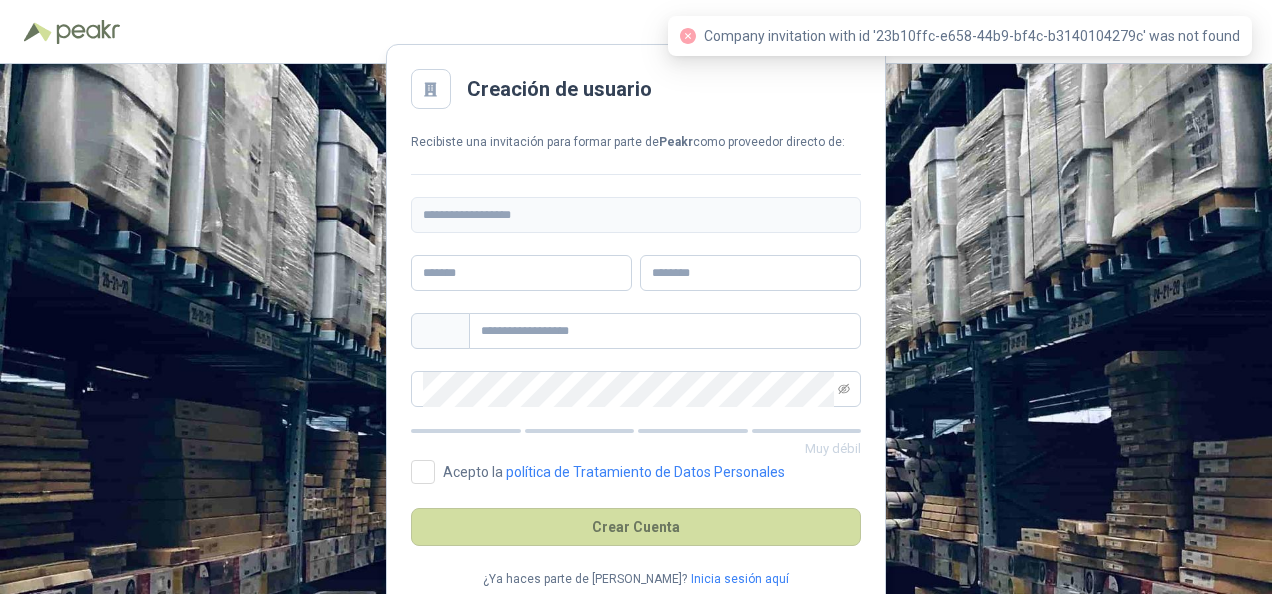 click at bounding box center [88, 32] 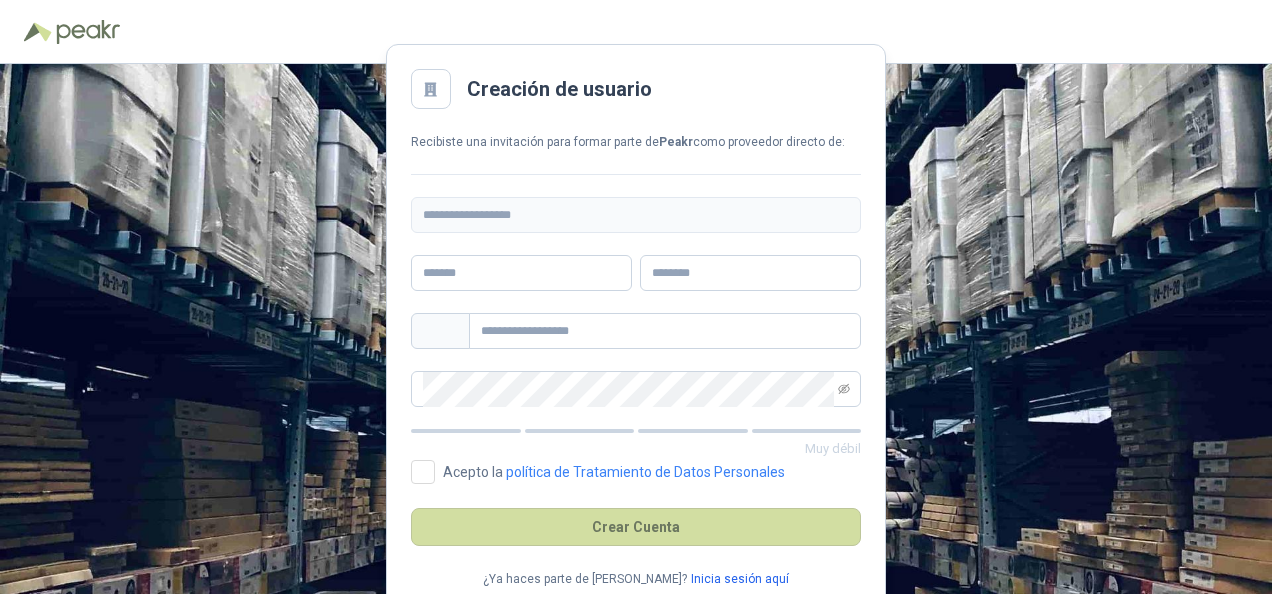 click on "Inicia sesión aquí" at bounding box center [740, 579] 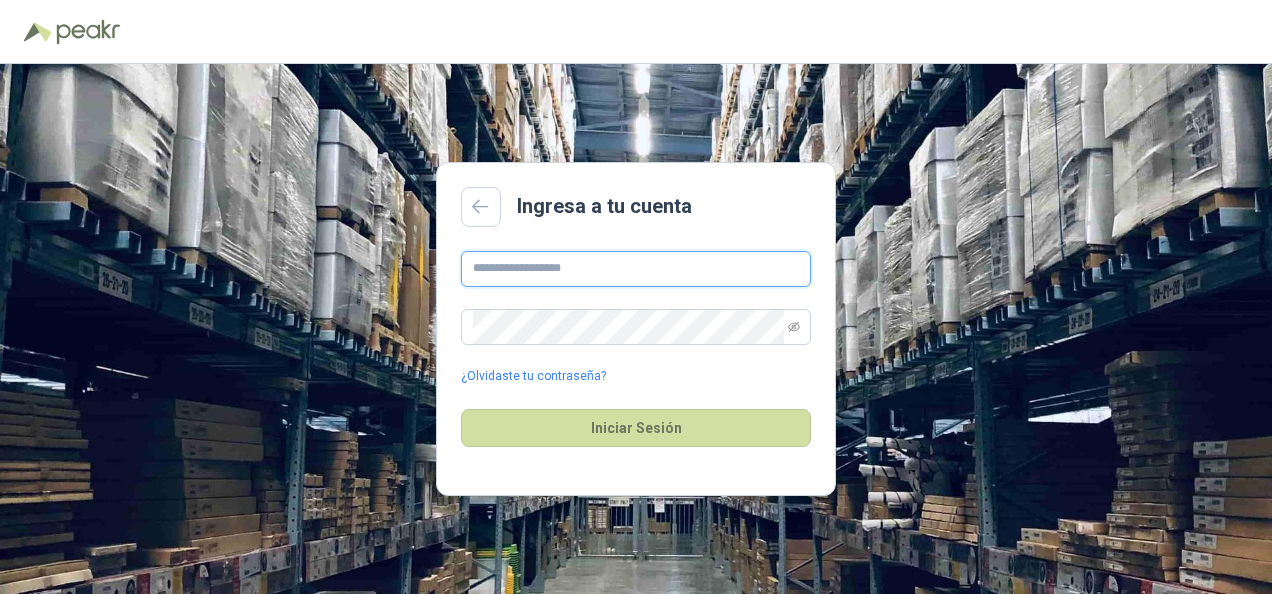 click at bounding box center [636, 269] 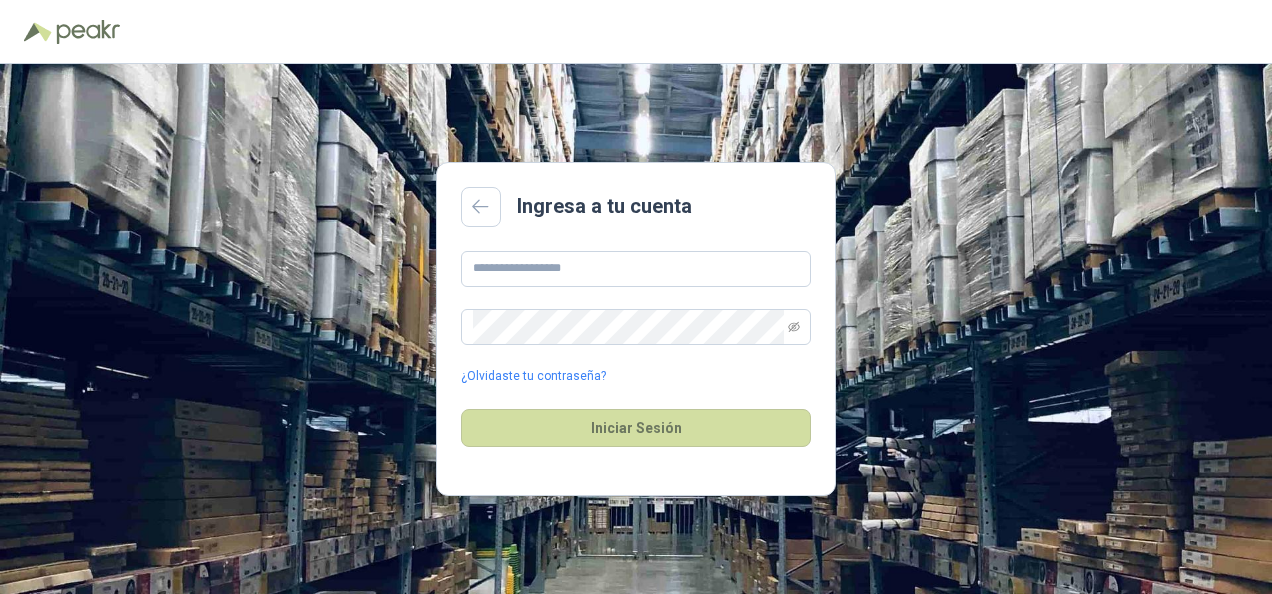 click on "Ingresa a tu cuenta" at bounding box center (636, 207) 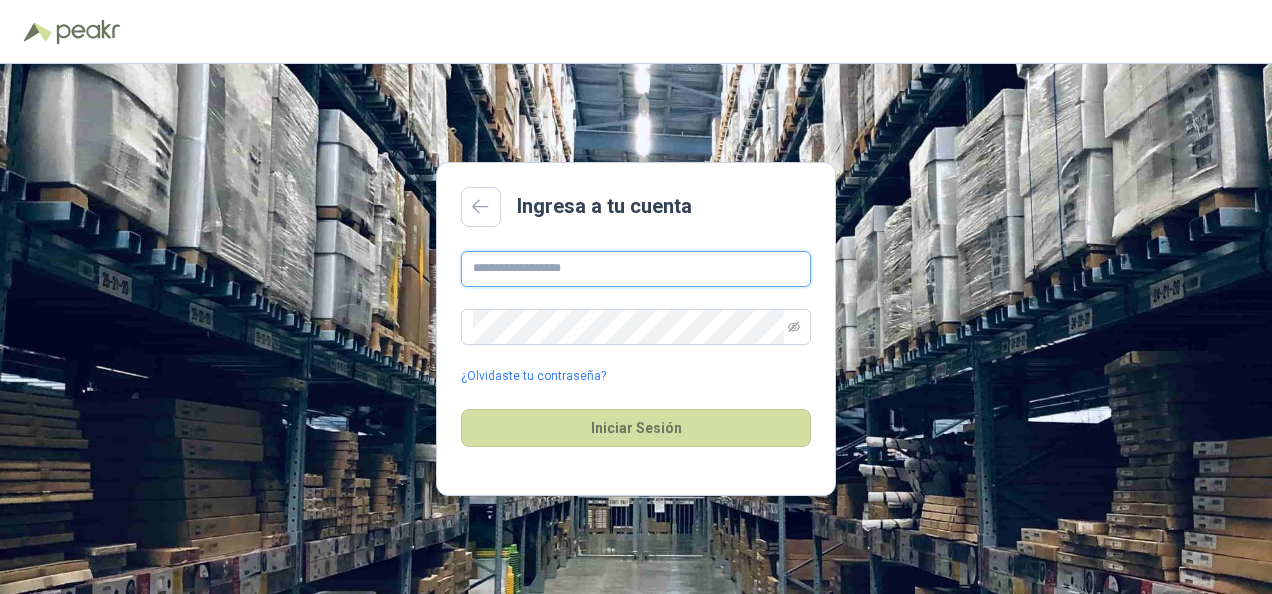 click at bounding box center (636, 269) 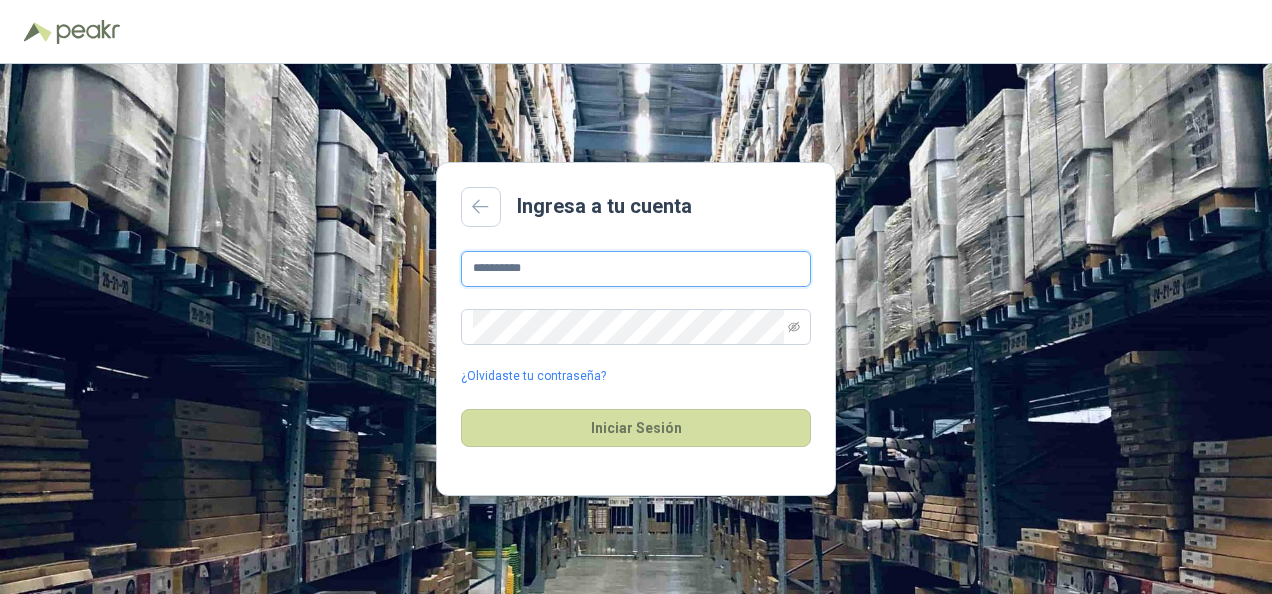 type on "**********" 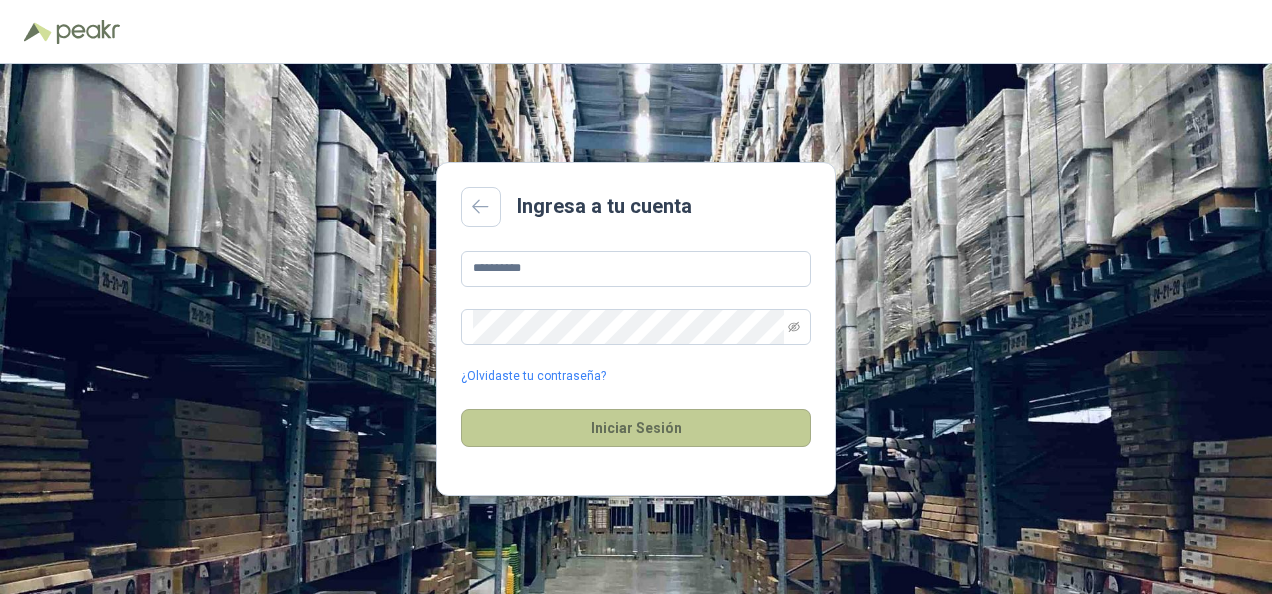click on "Iniciar Sesión" at bounding box center [636, 428] 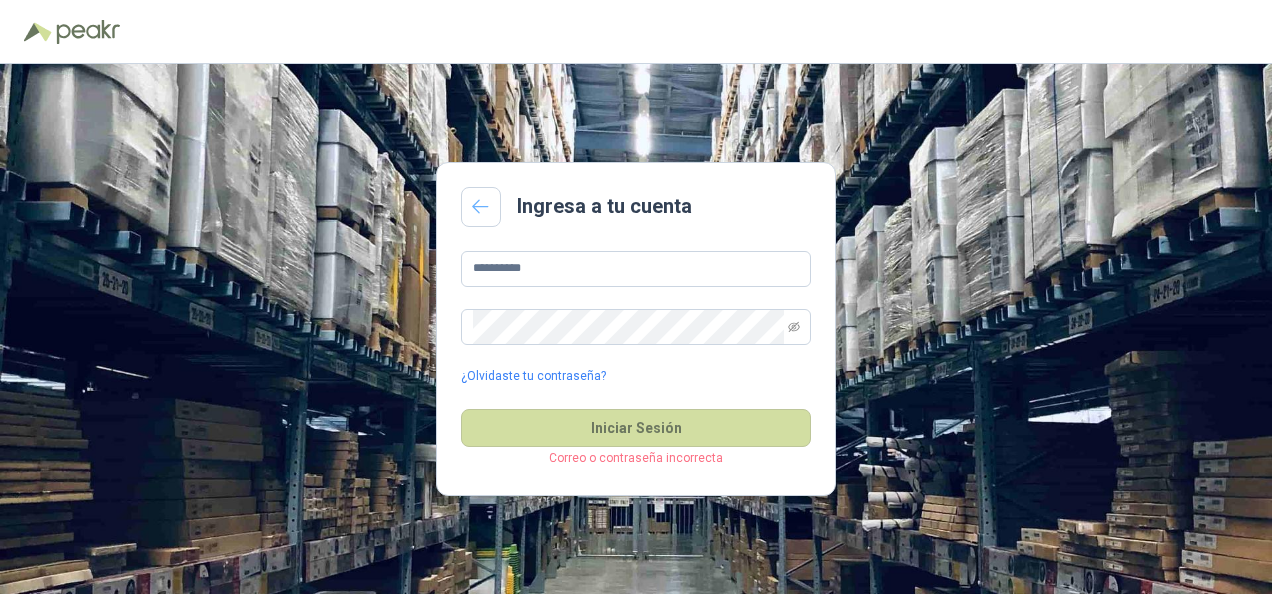 click 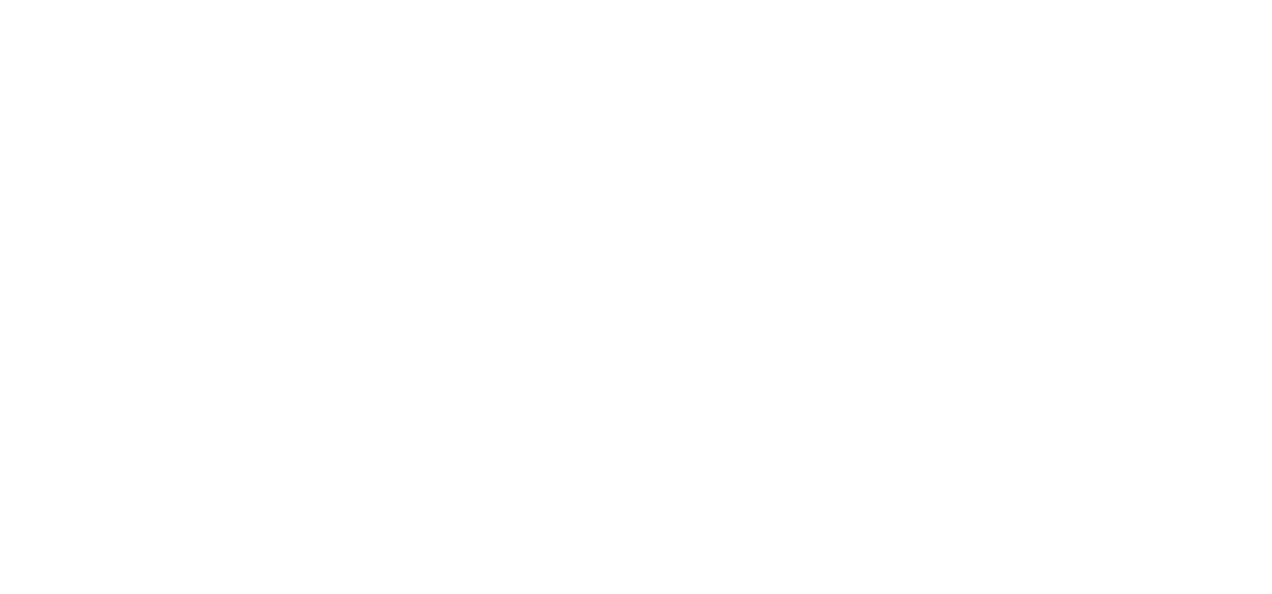 scroll, scrollTop: 0, scrollLeft: 0, axis: both 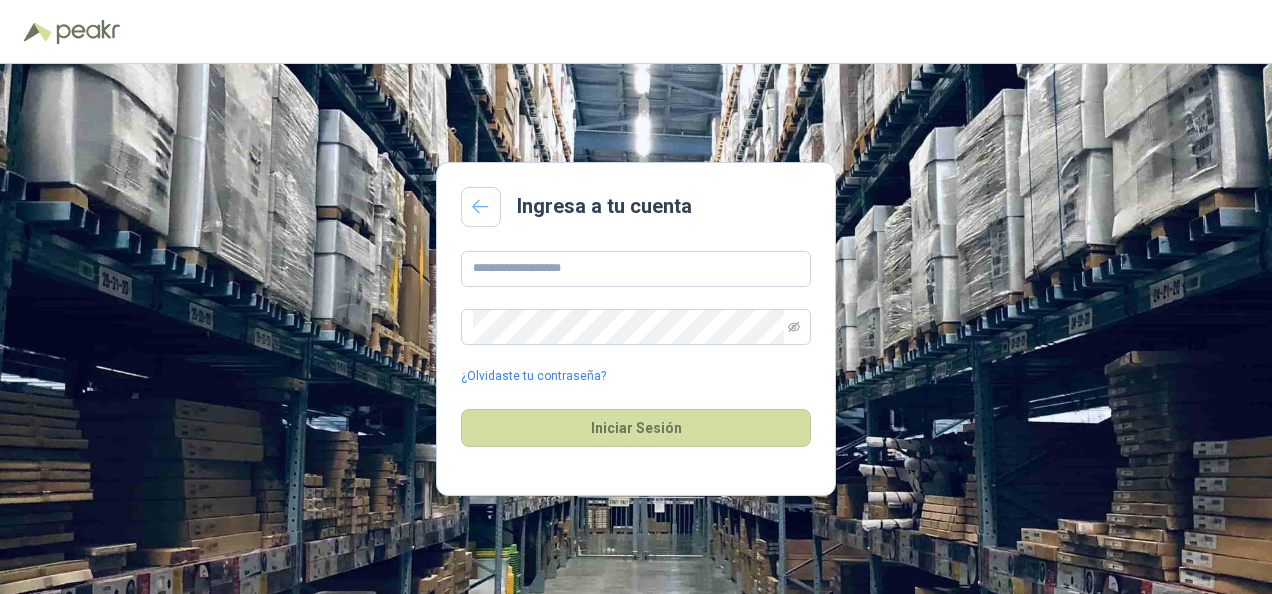 click 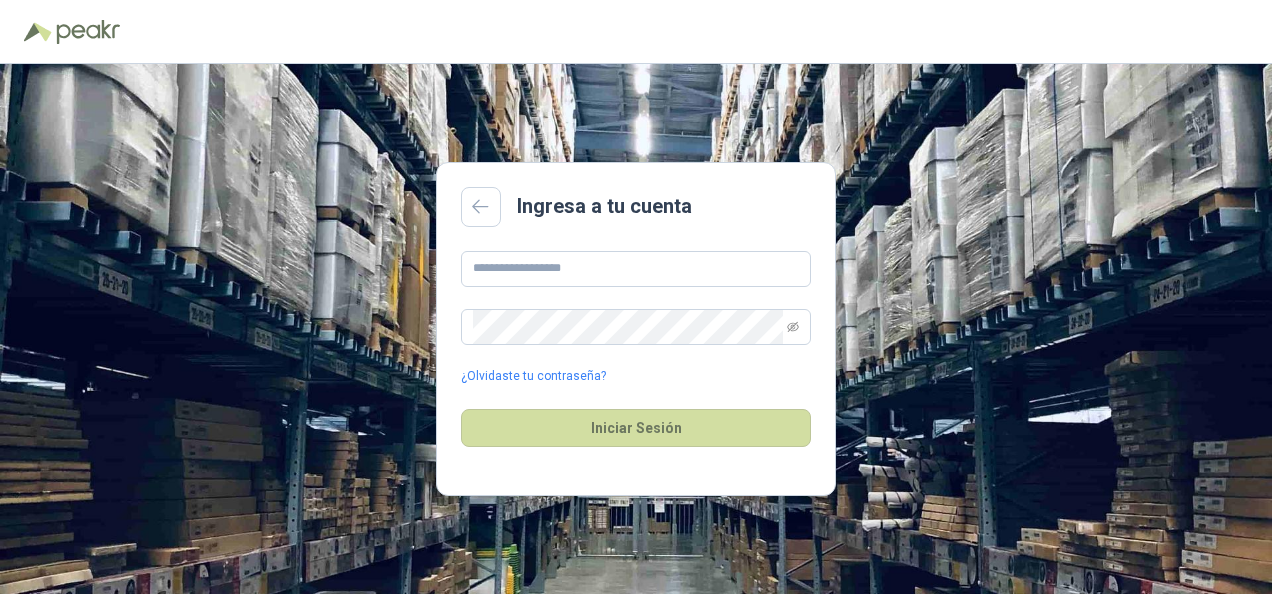 scroll, scrollTop: 0, scrollLeft: 0, axis: both 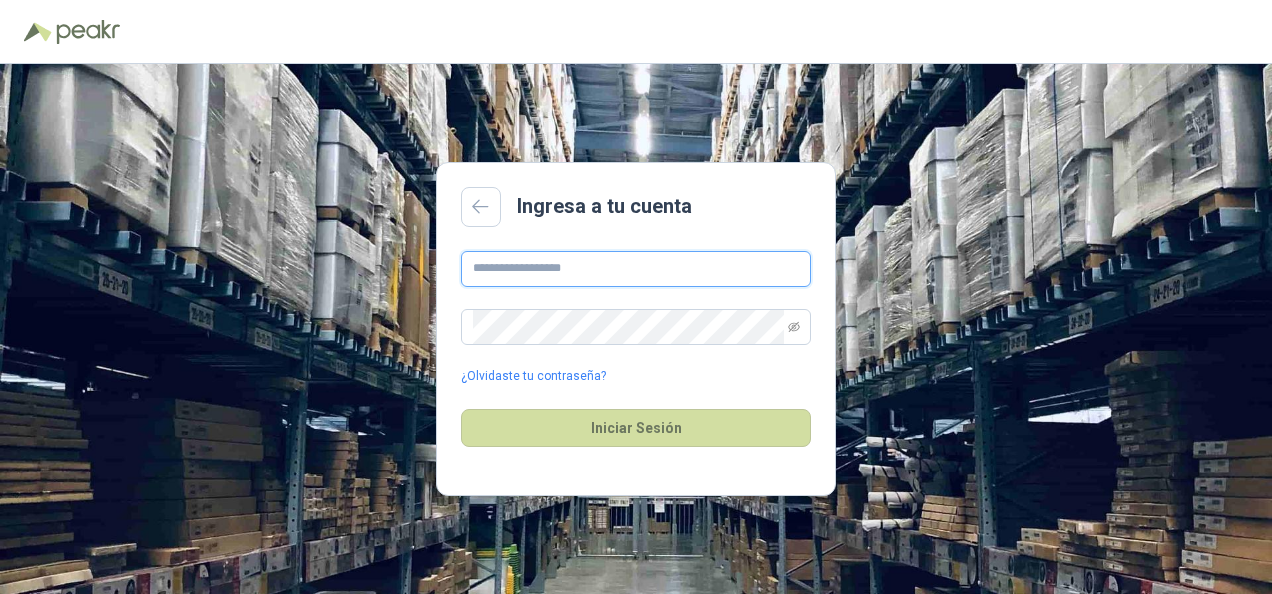 click at bounding box center (636, 269) 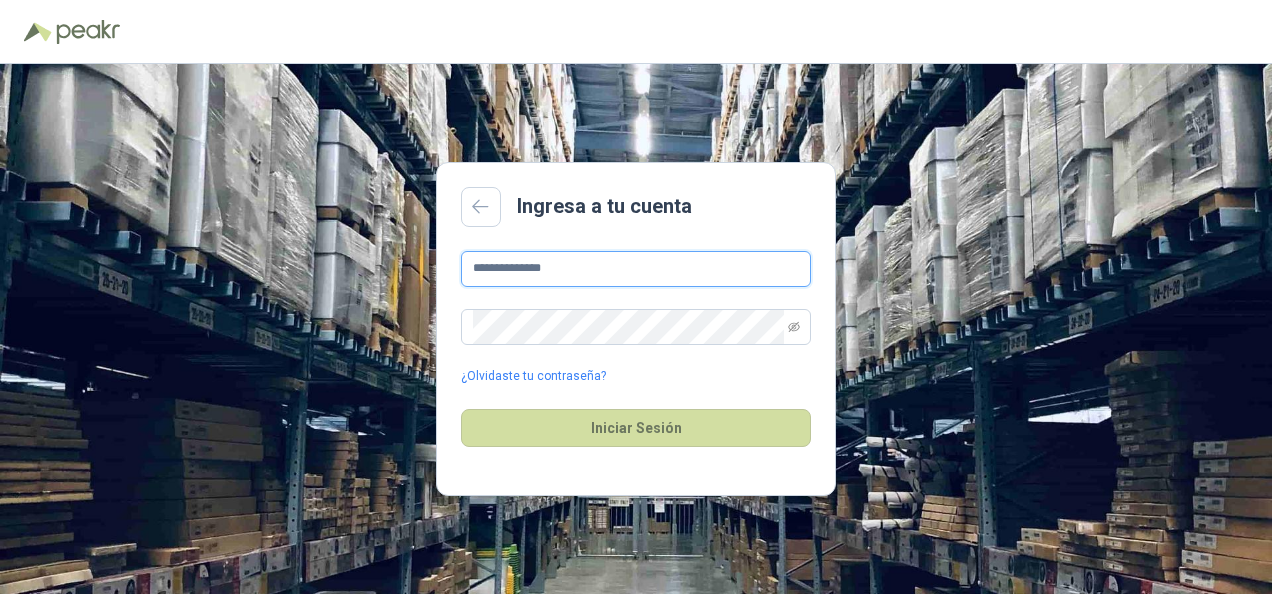 type on "**********" 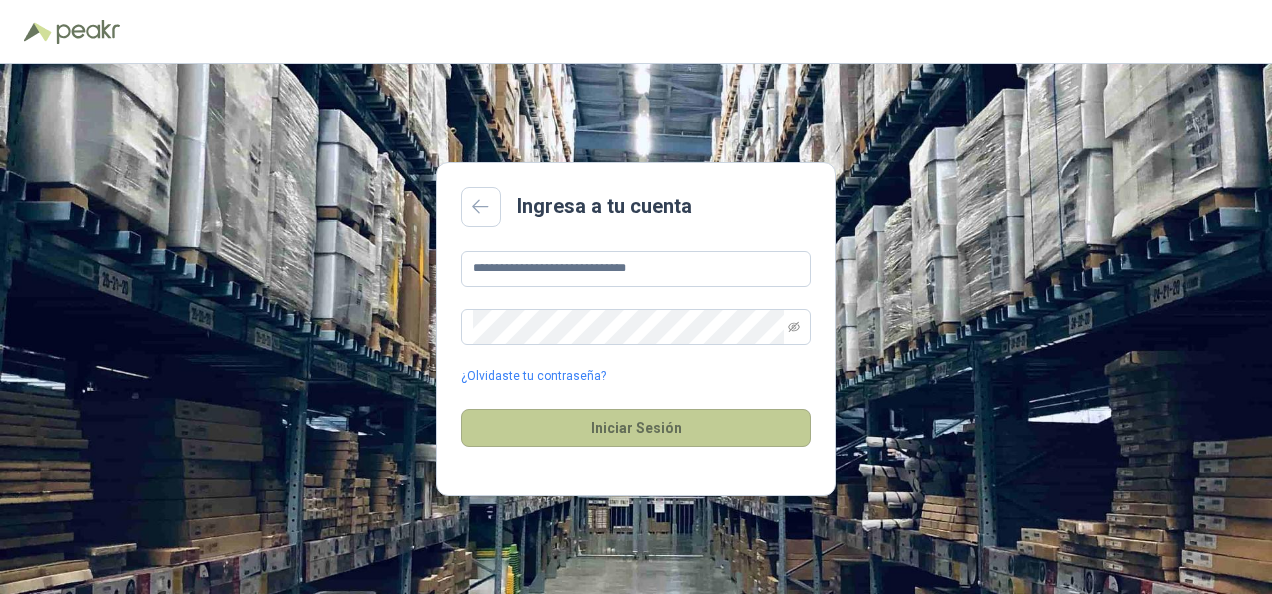 click on "Iniciar Sesión" at bounding box center (636, 428) 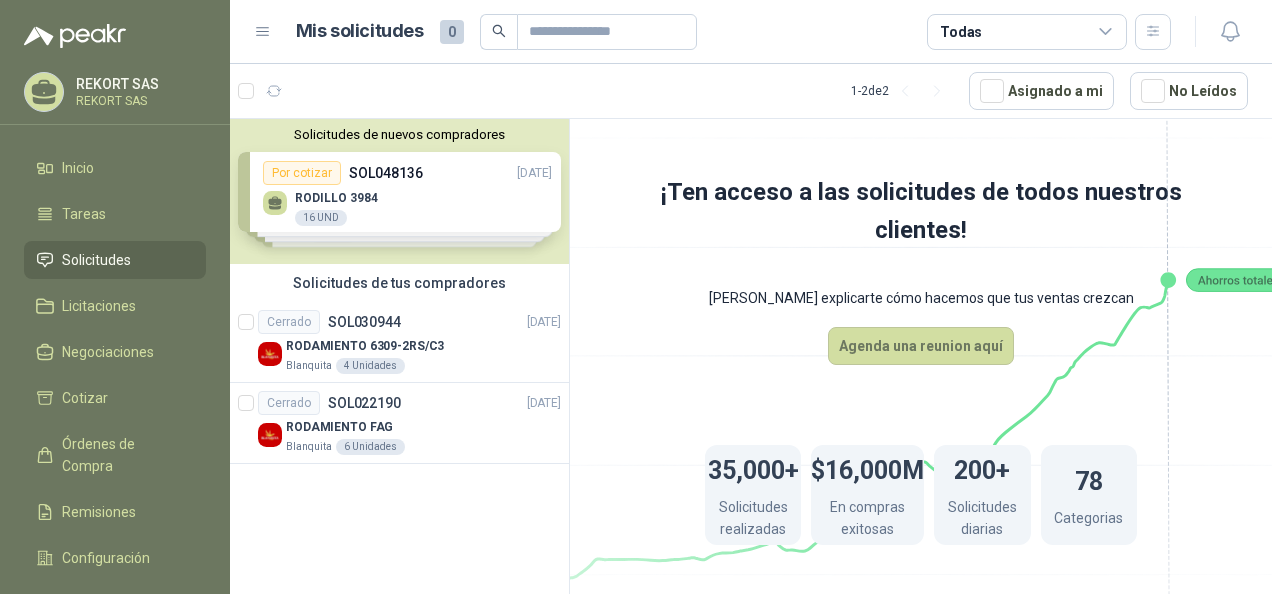 click on "Solicitudes de nuevos compradores Por cotizar SOL048136 07/07/25   RODILLO 3984                             16   UND  Por cotizar SOL048129 07/07/25   RODILLO 3780                             8   UND  Por cotizar SOL048134 07/07/25   LUBRICANTE PENETRANTE MULTIUSO/CRC 3-36  24   UND  Por cotizar SOL048121 07/07/25   GRASA SINTETICA HHS 2000ML REF/083-106-F WURTH 12   UND  ¿Quieres recibir  cientos de solicitudes de compra  como estas todos los días? Agenda una reunión" at bounding box center (399, 191) 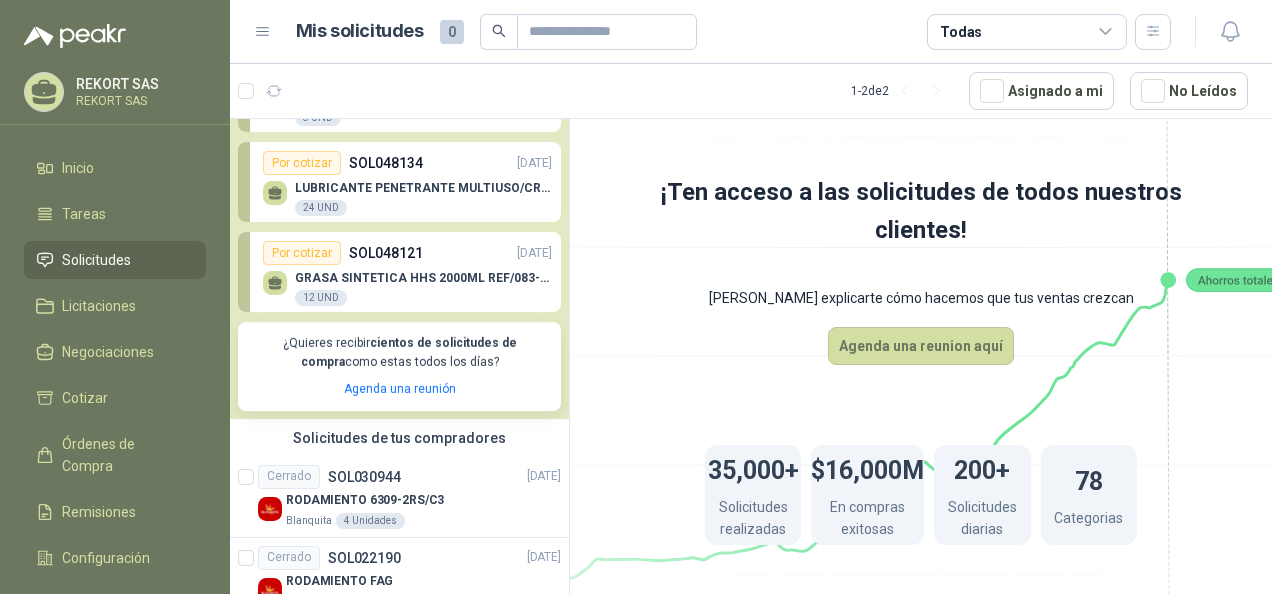 scroll, scrollTop: 236, scrollLeft: 0, axis: vertical 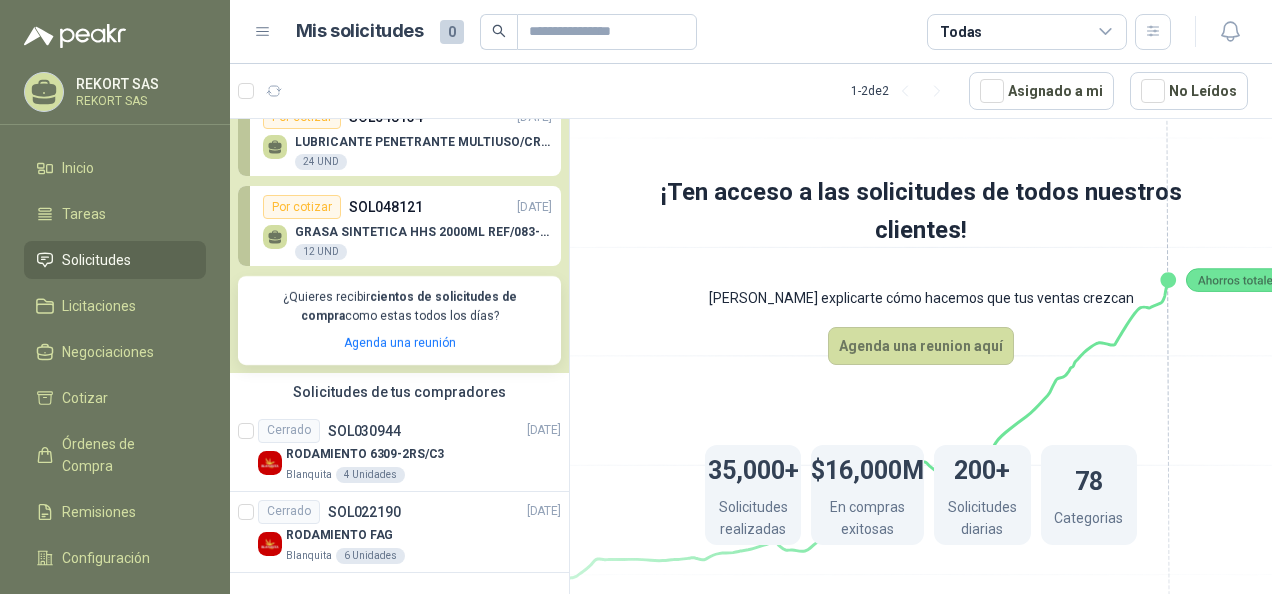 click on "1 - 2  de  2 Asignado a mi No Leídos" at bounding box center (751, 91) 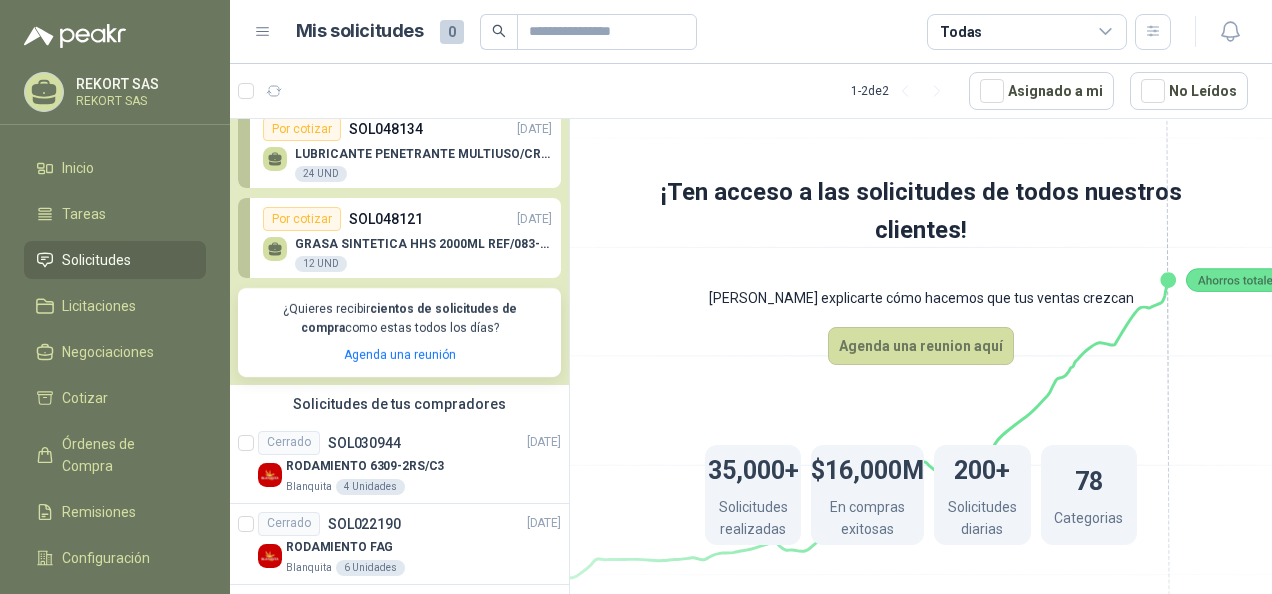 scroll, scrollTop: 236, scrollLeft: 0, axis: vertical 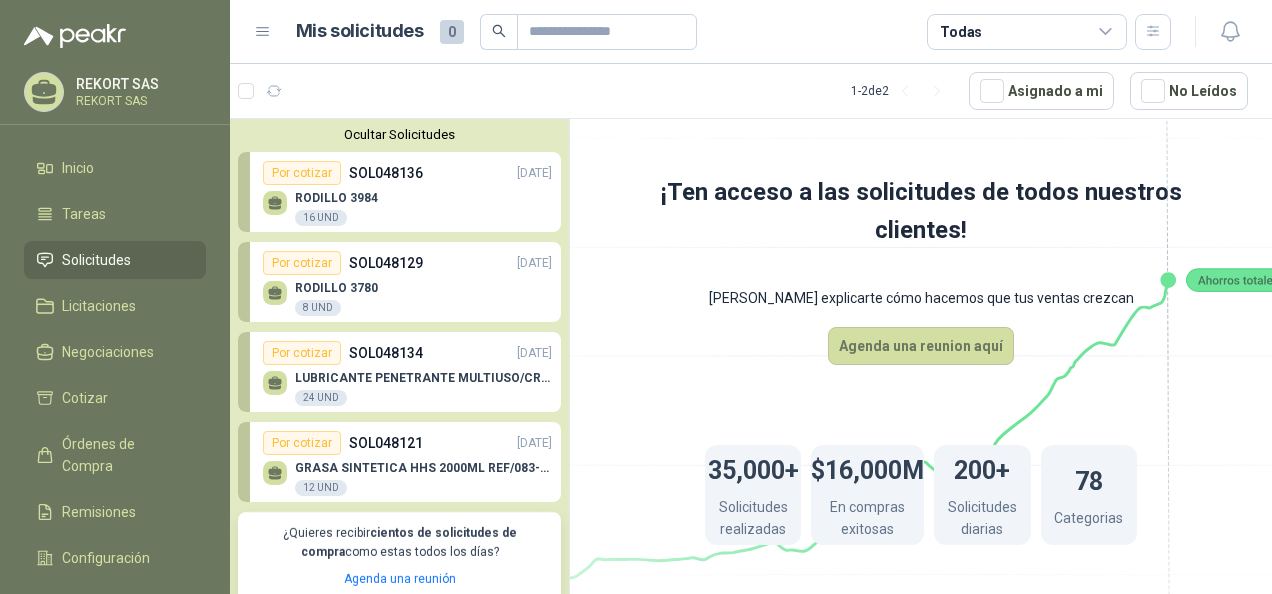 click on "SOL048136" at bounding box center (386, 173) 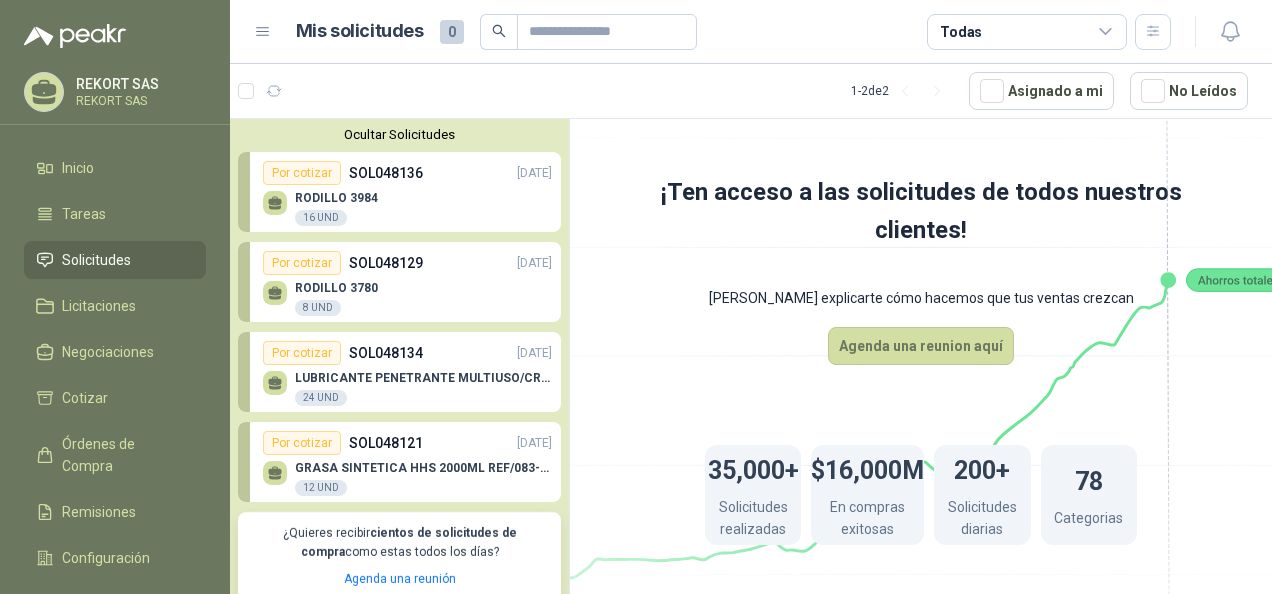 click on "RODILLO 3984" at bounding box center (336, 198) 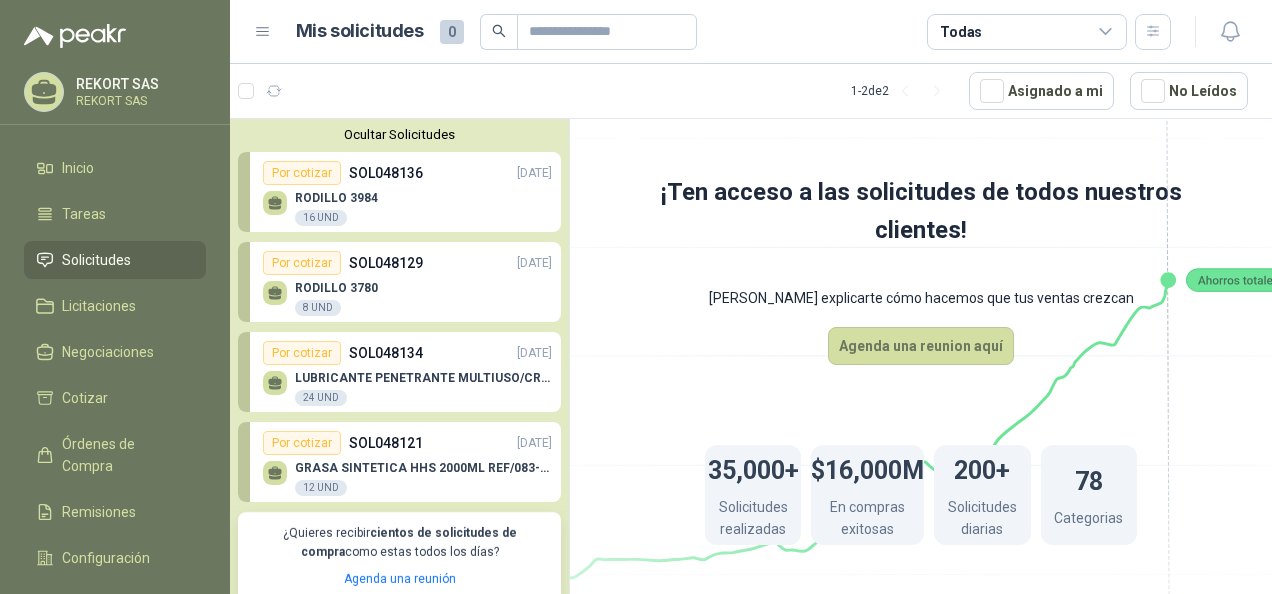 click 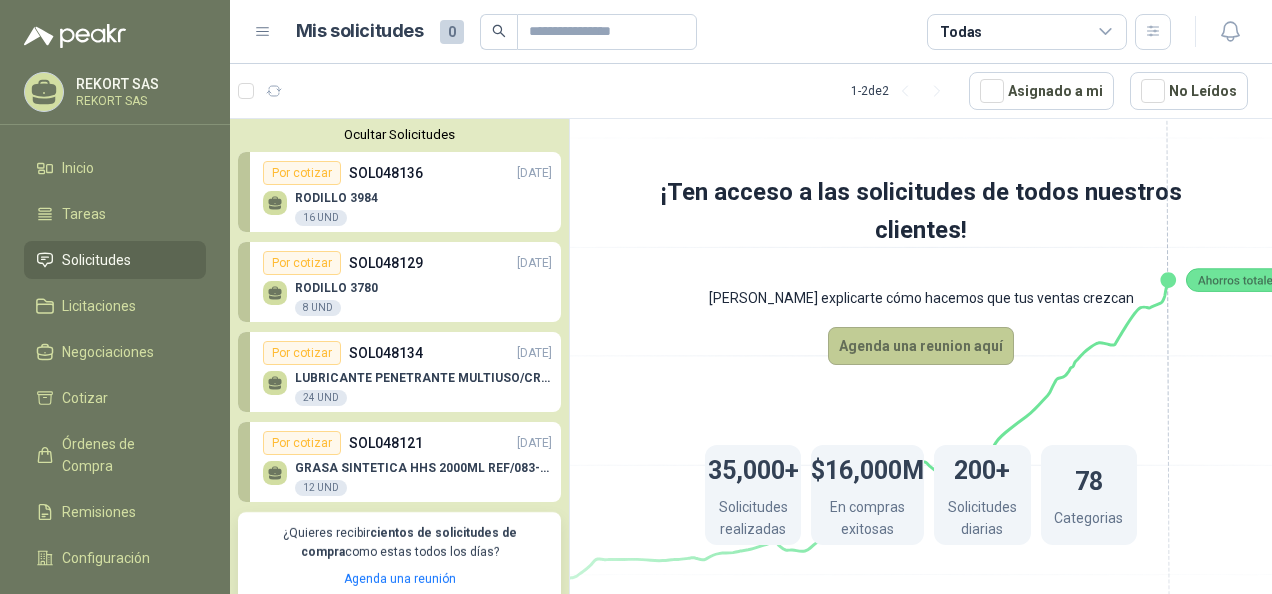 click on "Agenda una reunion aquí" at bounding box center (921, 346) 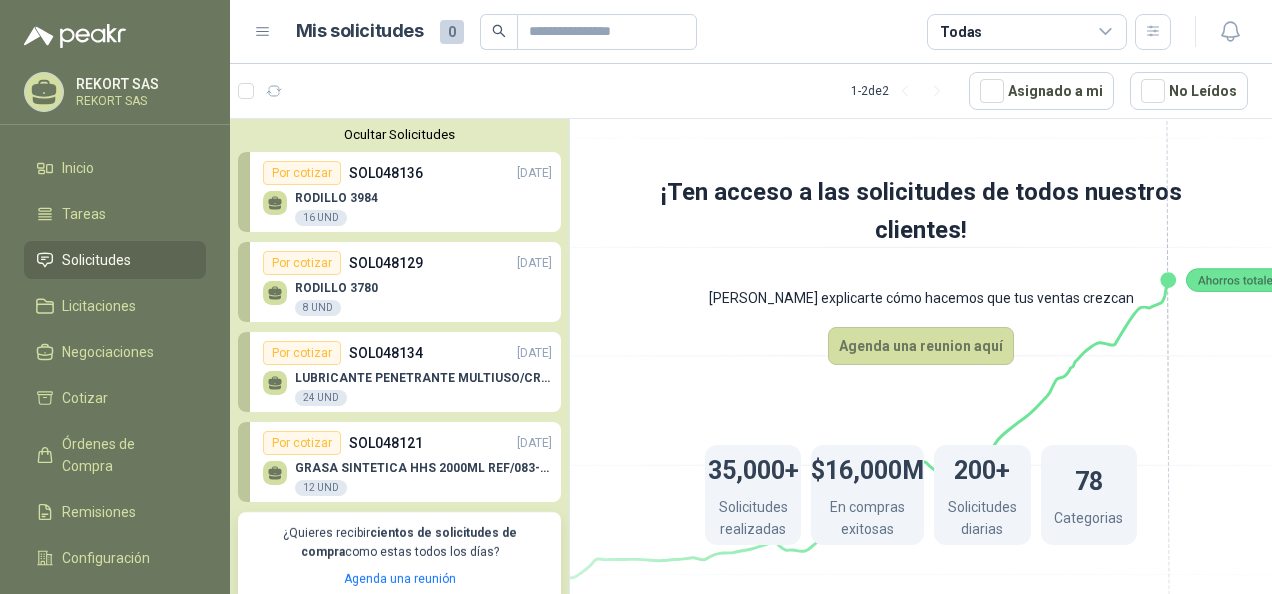 click on "RODILLO 3984" at bounding box center (336, 198) 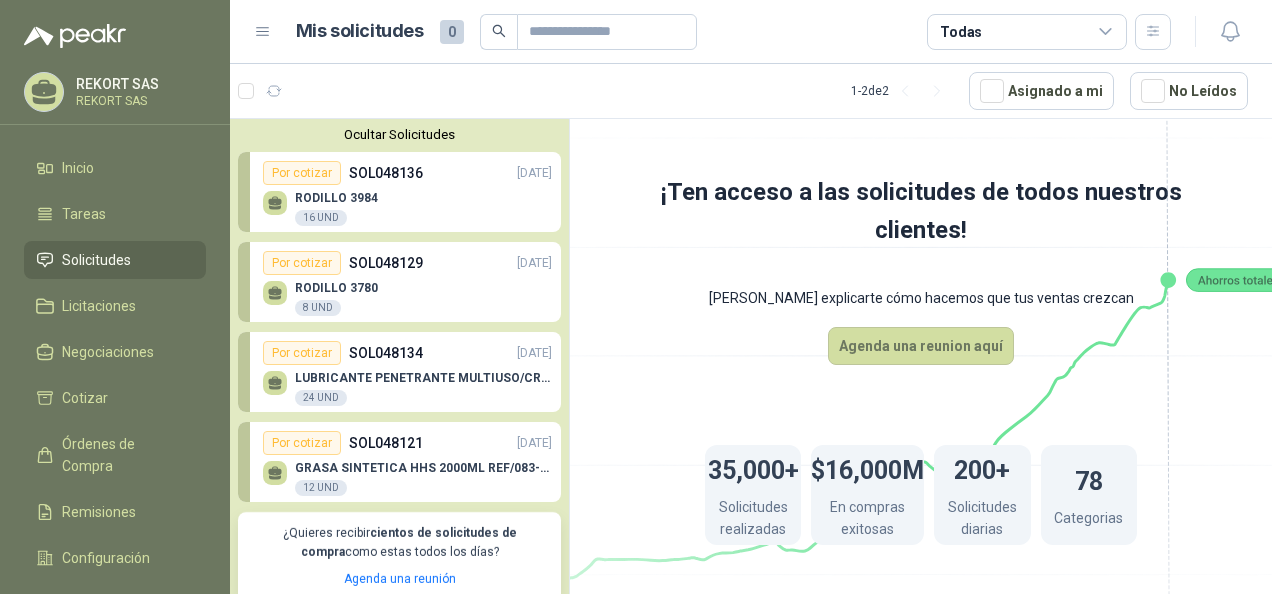 click on "Por cotizar" at bounding box center [302, 173] 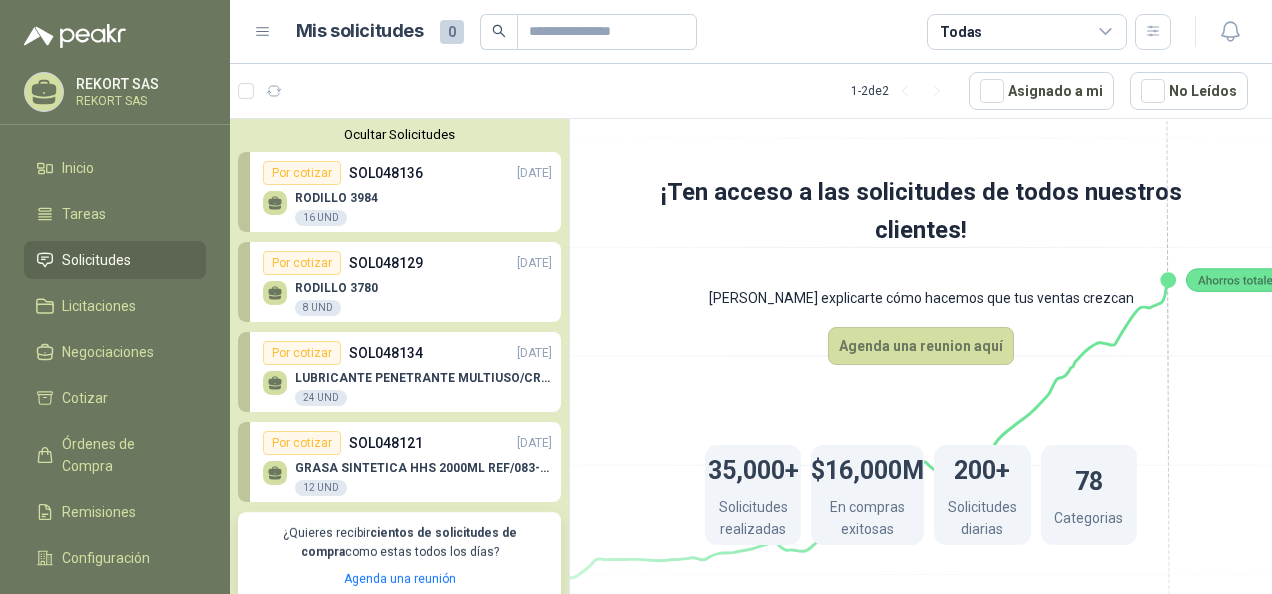click on "Por cotizar" at bounding box center [302, 173] 